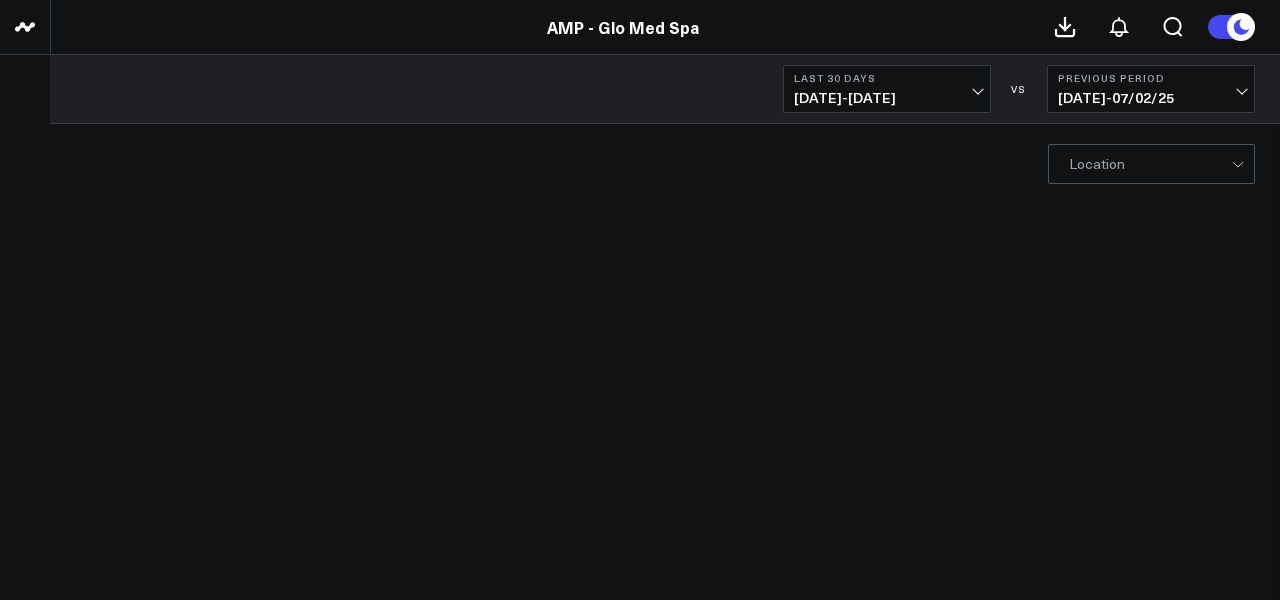 scroll, scrollTop: 0, scrollLeft: 0, axis: both 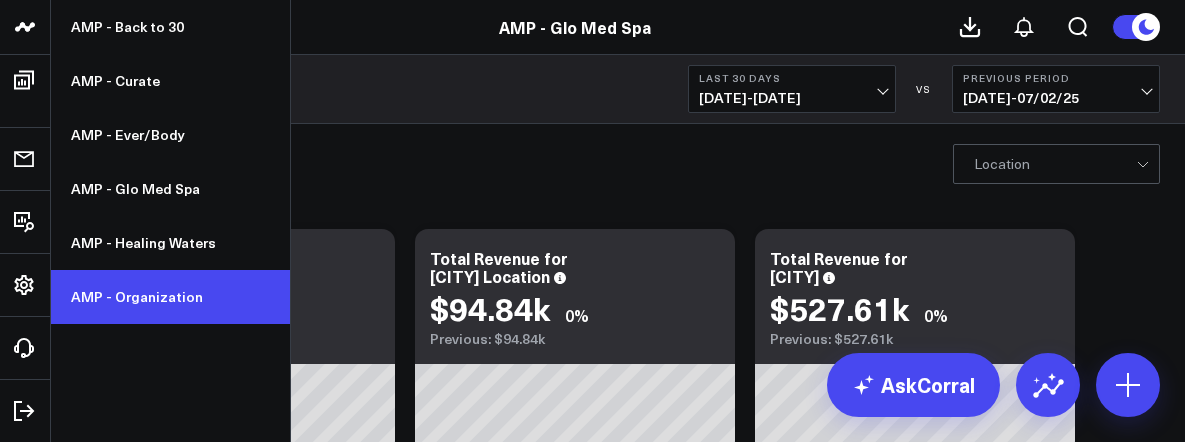 click on "AMP - Organization" at bounding box center [170, 297] 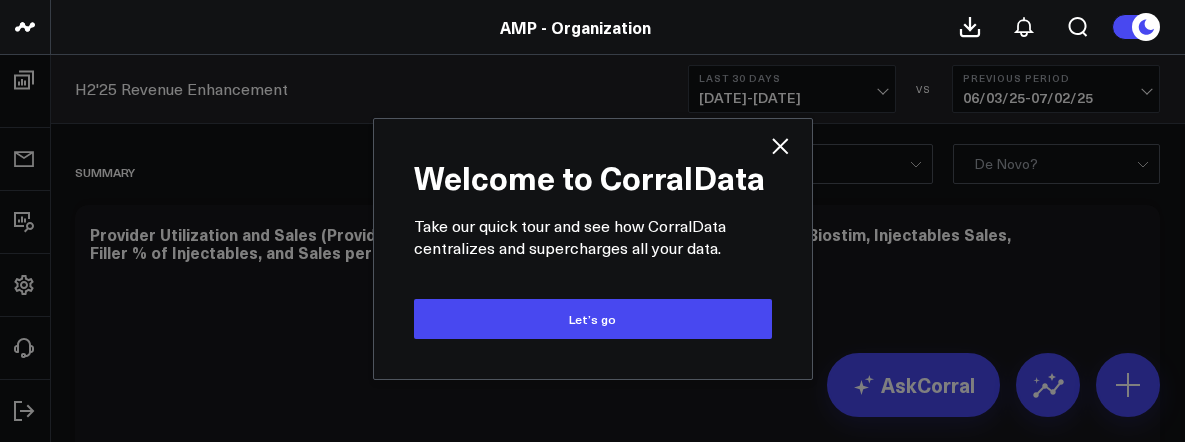 scroll, scrollTop: 0, scrollLeft: 0, axis: both 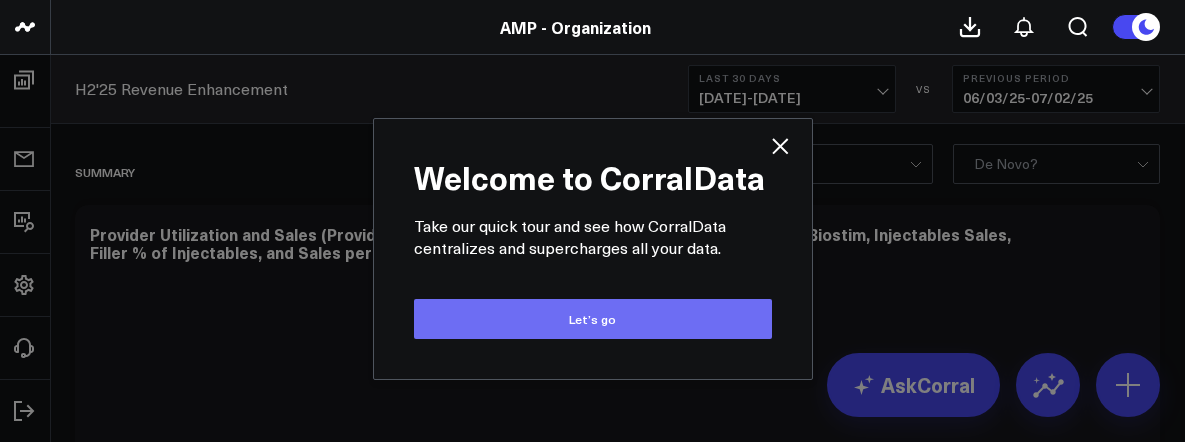 click on "Let’s go" at bounding box center [593, 319] 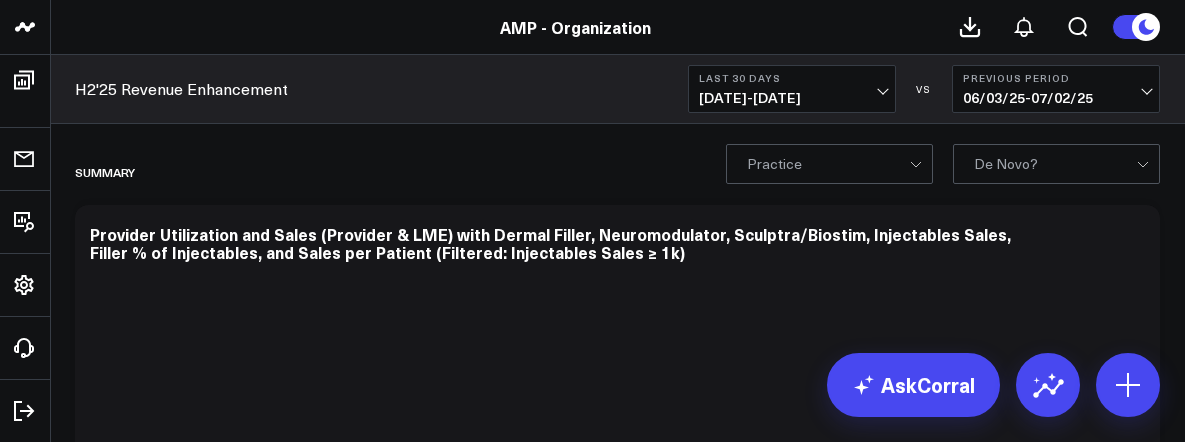 scroll, scrollTop: 0, scrollLeft: 0, axis: both 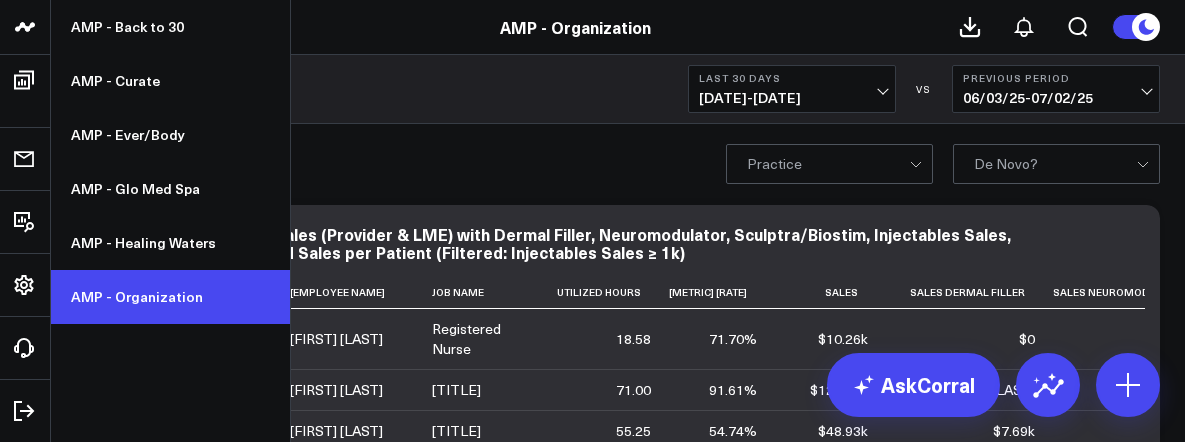 click on "AMP - Organization" at bounding box center [170, 297] 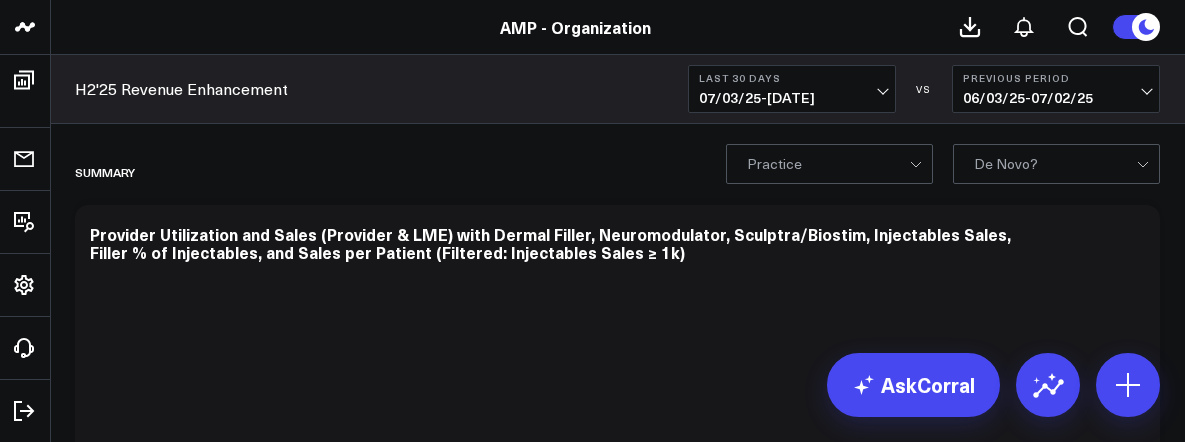 scroll, scrollTop: 0, scrollLeft: 0, axis: both 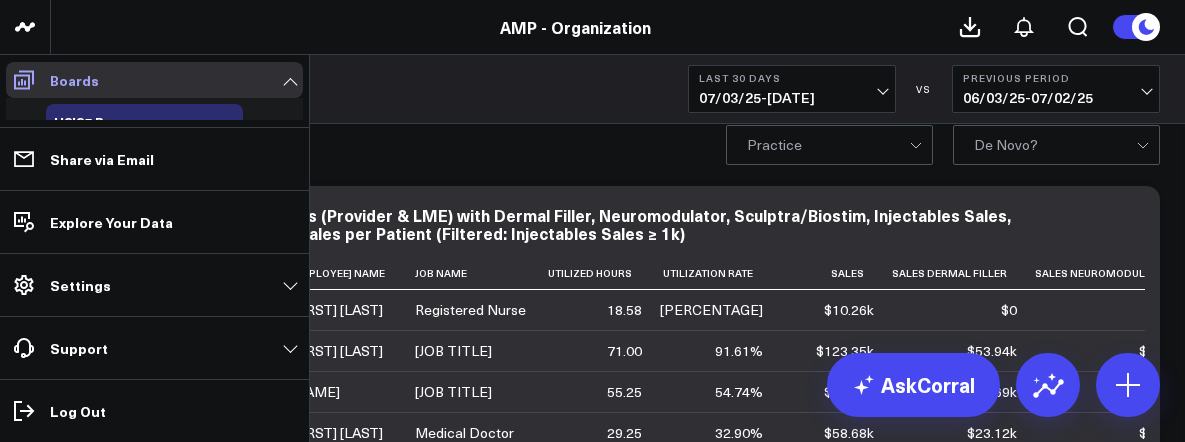 click on "Boards" at bounding box center [154, 80] 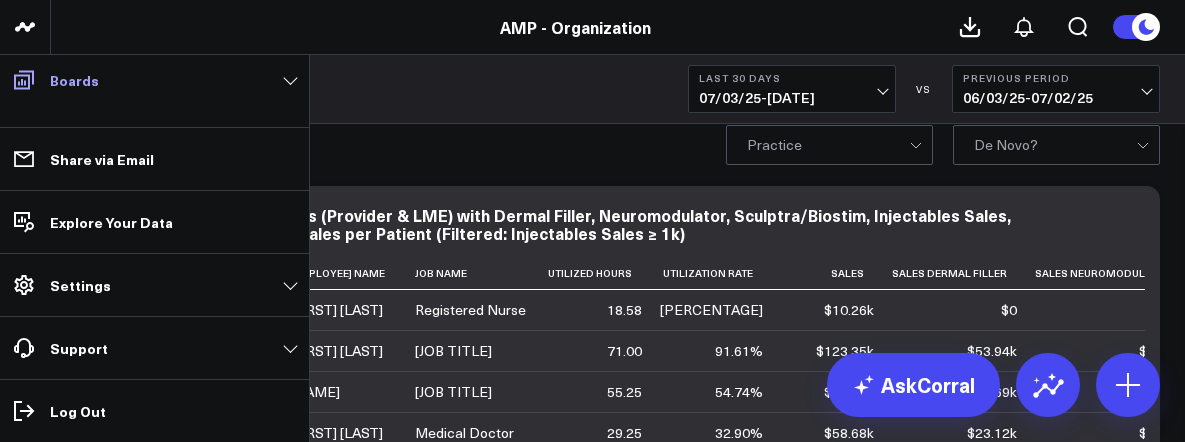 click on "Boards" at bounding box center (154, 80) 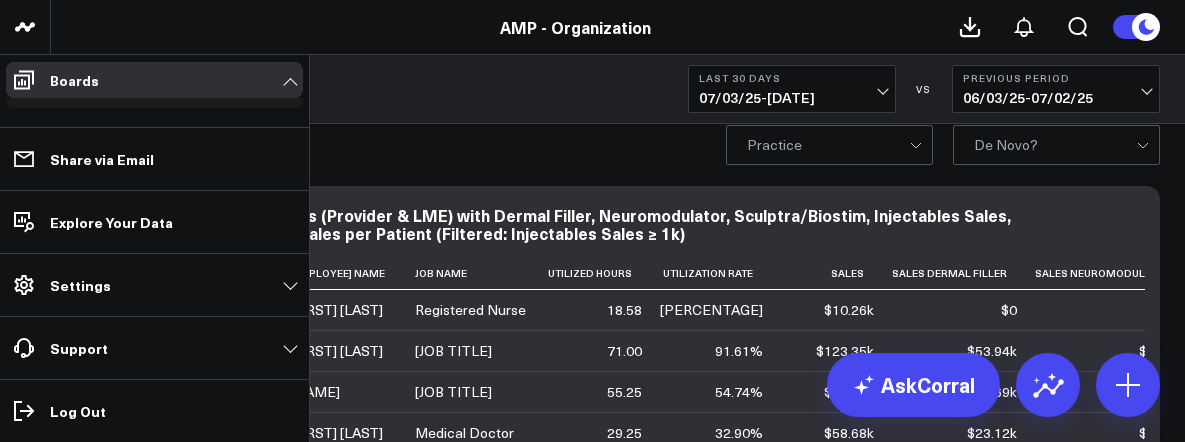 scroll, scrollTop: 0, scrollLeft: 0, axis: both 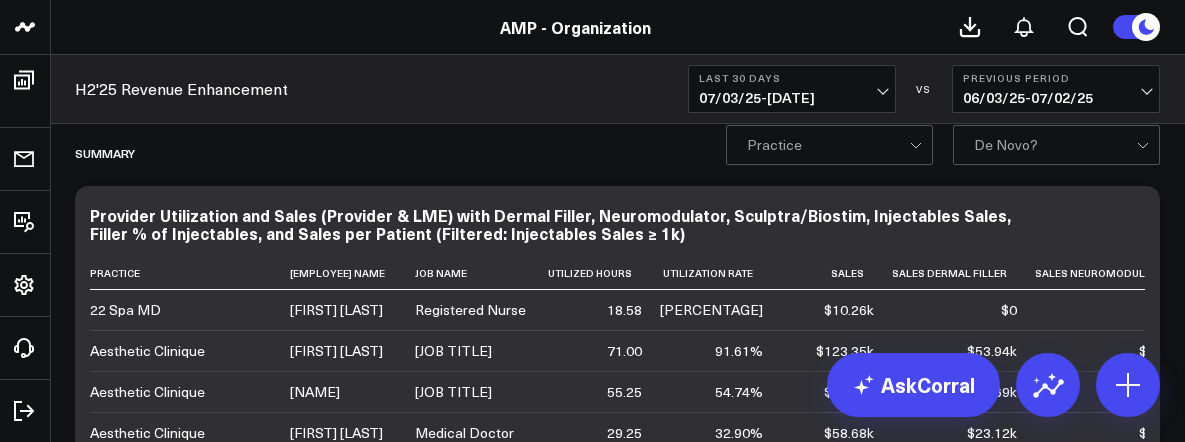 click on "H2'25 Revenue Enhancement Last 30 Days 07/03/25  -  08/01/25 VS Previous Period 06/03/25  -  07/02/25" at bounding box center [617, 89] 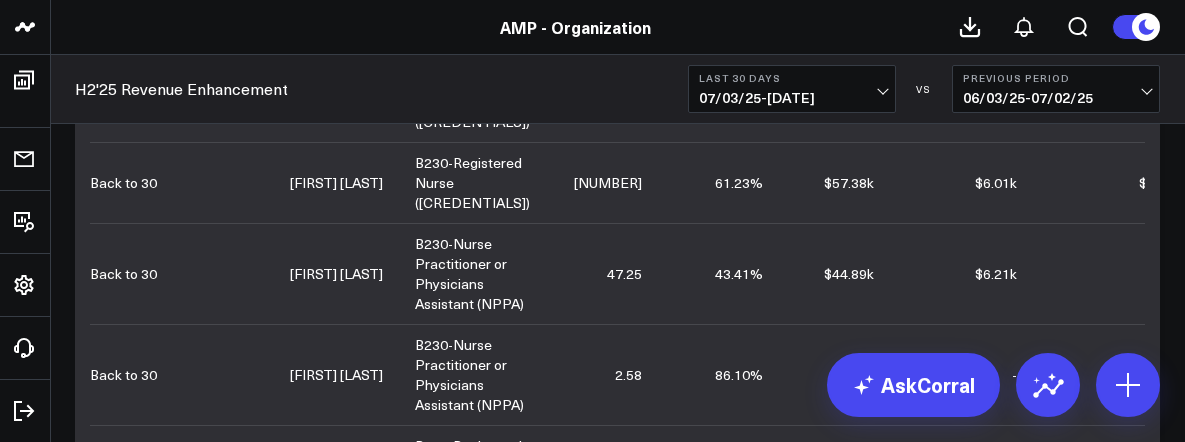 scroll, scrollTop: 413, scrollLeft: 0, axis: vertical 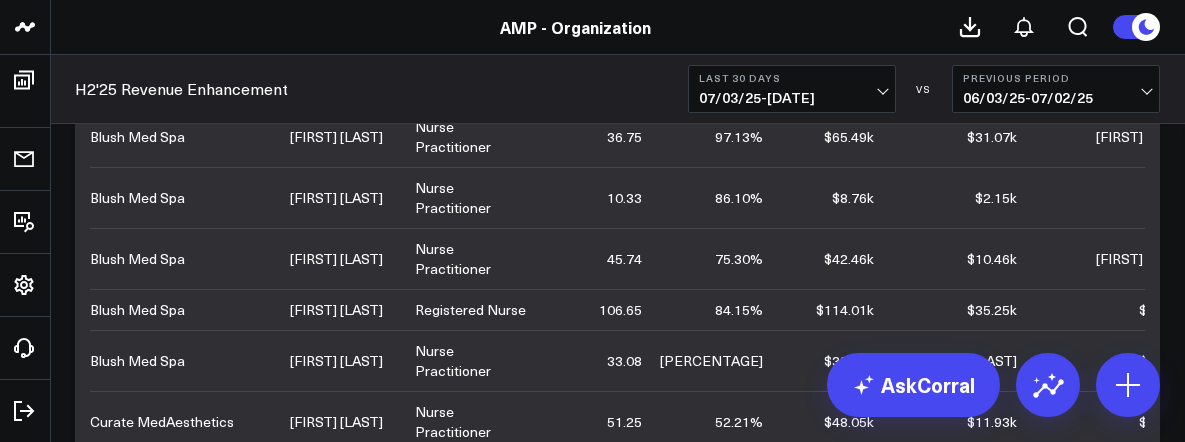 click on "07/03/25  -  08/01/25" at bounding box center (792, 98) 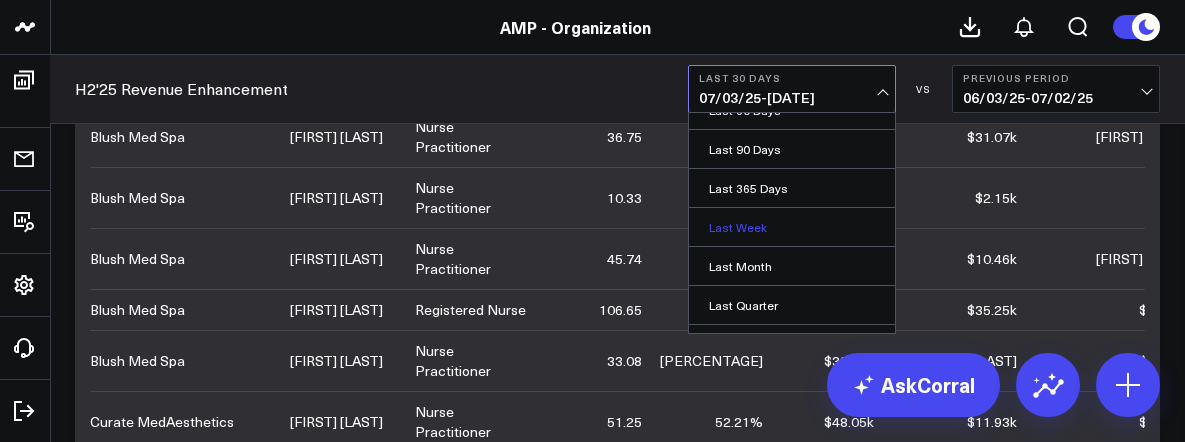 scroll, scrollTop: 140, scrollLeft: 0, axis: vertical 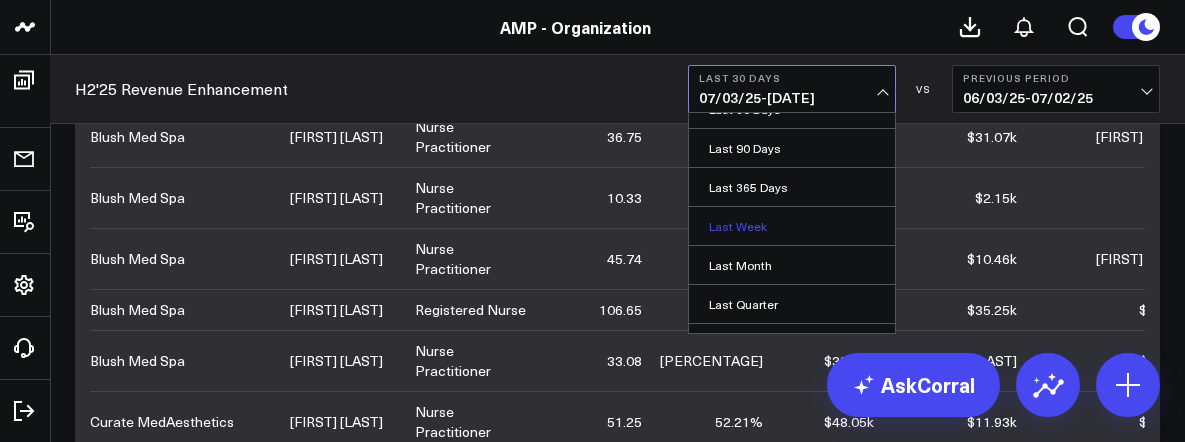 click on "Last Week" at bounding box center (792, 226) 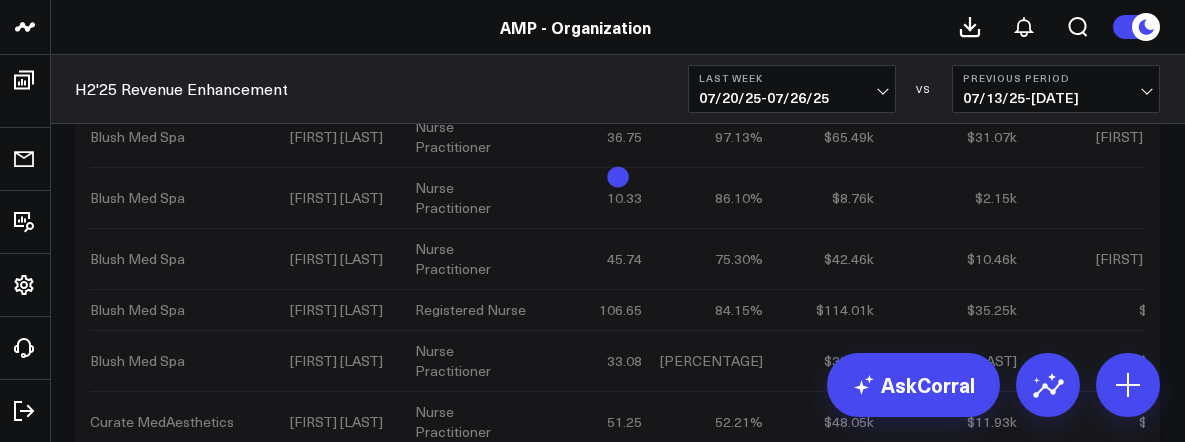 click on "07/20/25  -  07/26/25" at bounding box center (792, 98) 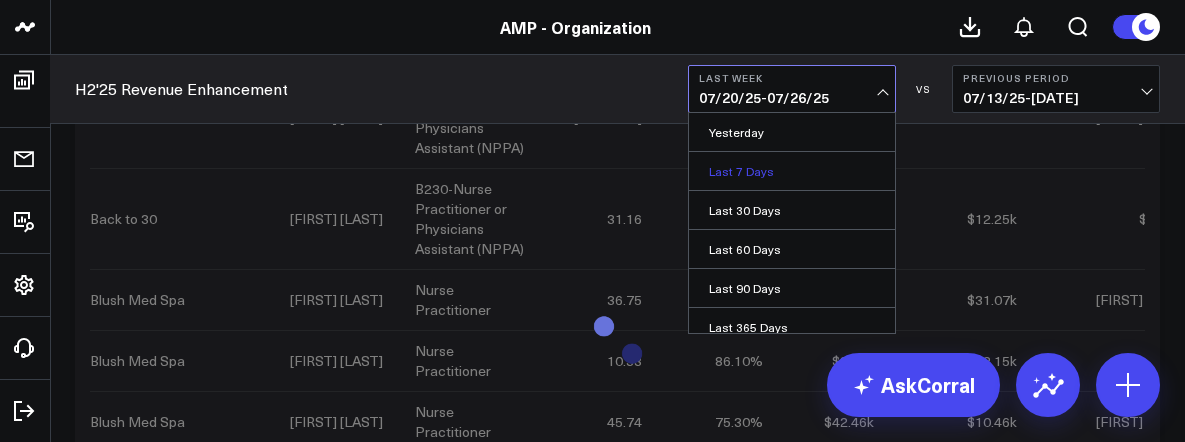 scroll, scrollTop: 0, scrollLeft: 0, axis: both 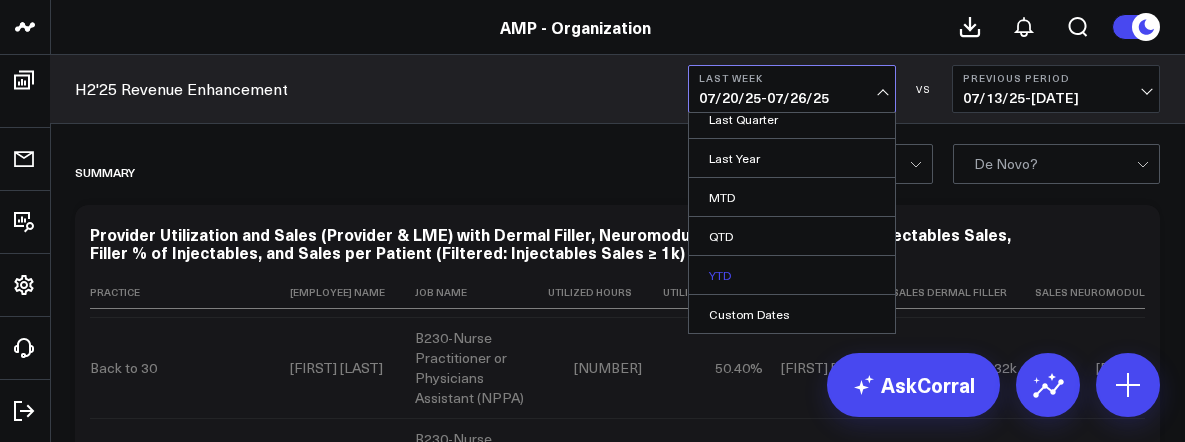 click on "YTD" at bounding box center (792, 275) 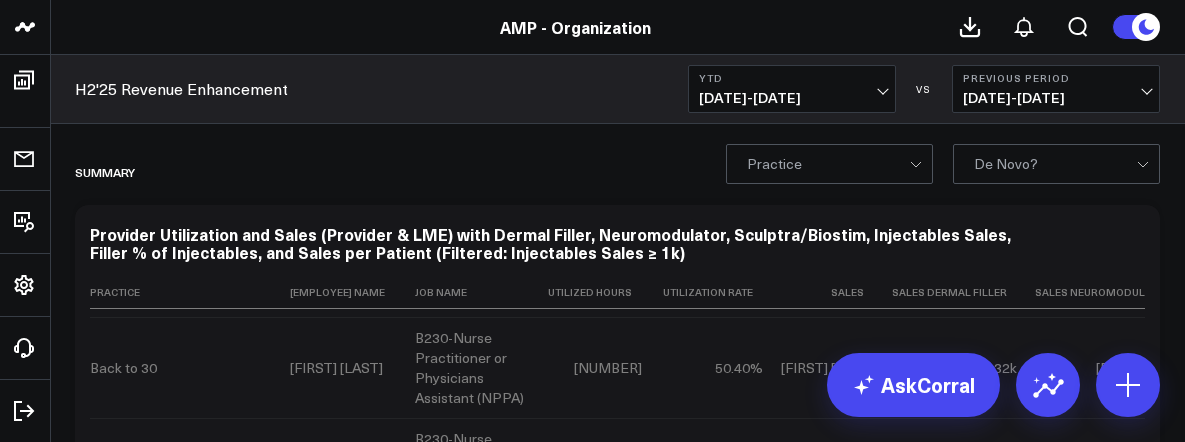 click on "0 Practice" at bounding box center [829, 164] 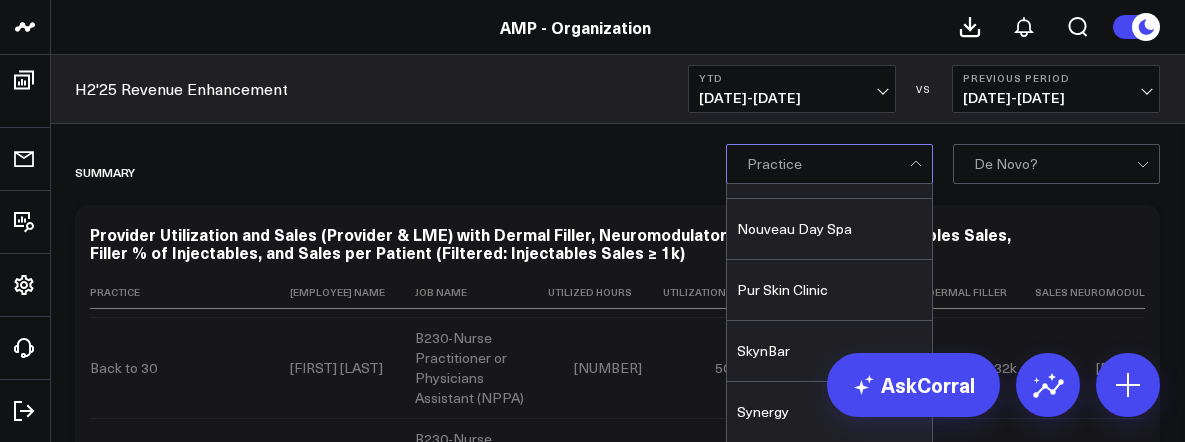 scroll, scrollTop: 941, scrollLeft: 0, axis: vertical 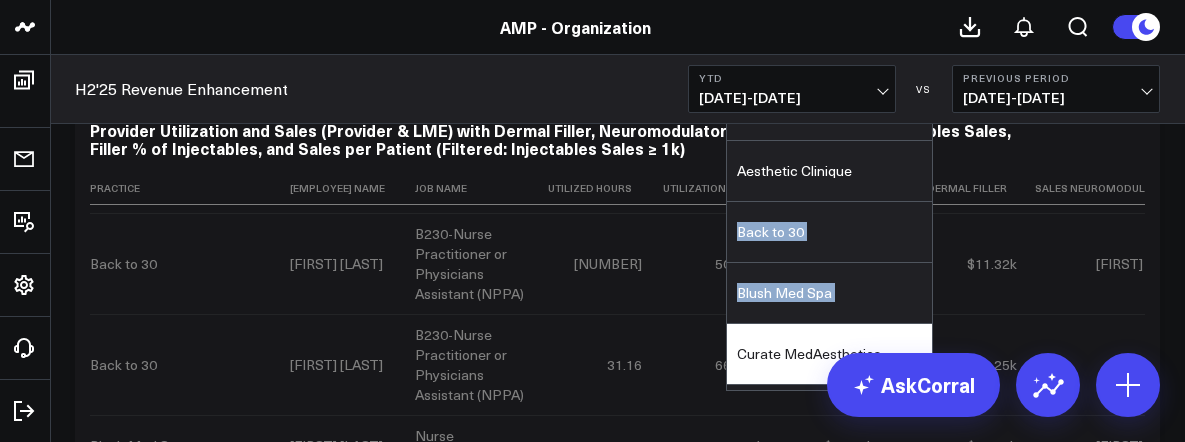 drag, startPoint x: 795, startPoint y: 188, endPoint x: 793, endPoint y: 340, distance: 152.01315 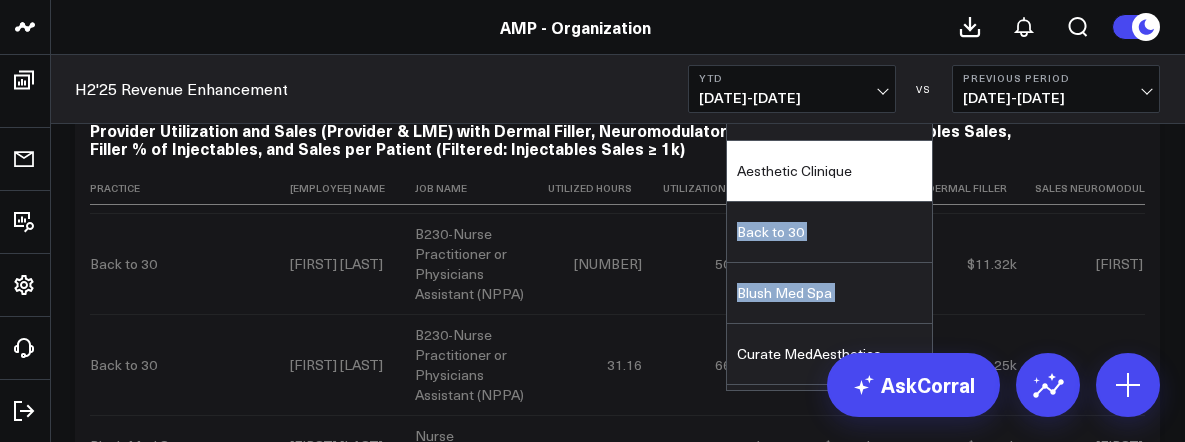 scroll, scrollTop: 0, scrollLeft: 0, axis: both 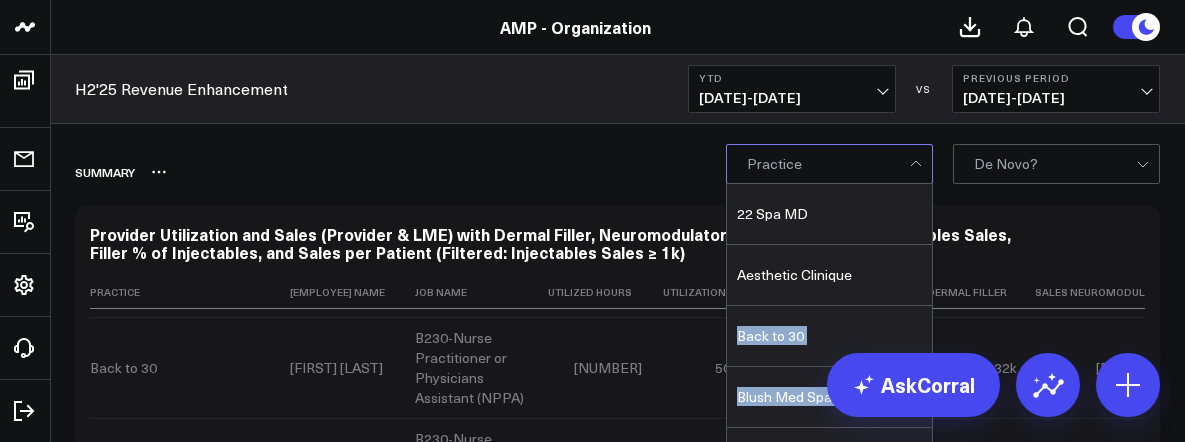 click on "SUMMARY" at bounding box center [617, 172] 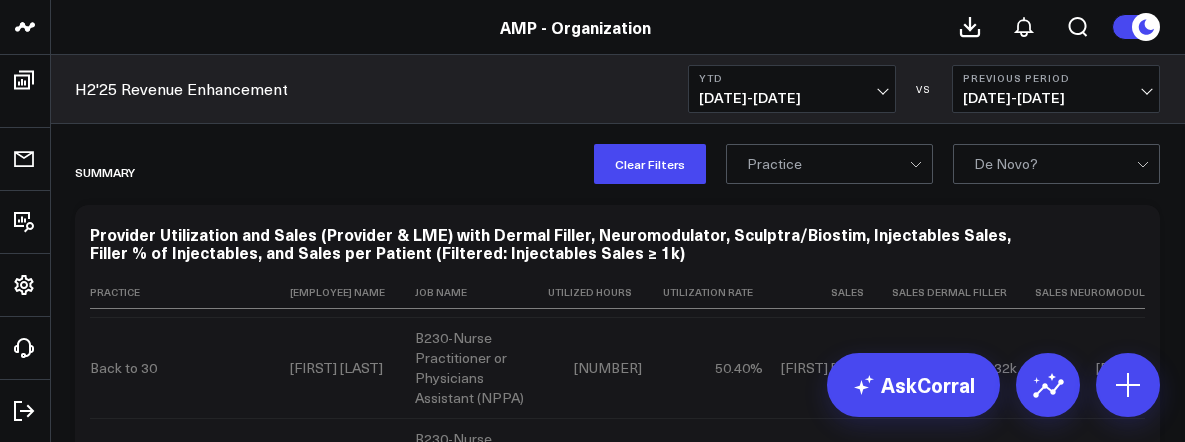 click on "De Novo?" at bounding box center (1056, 164) 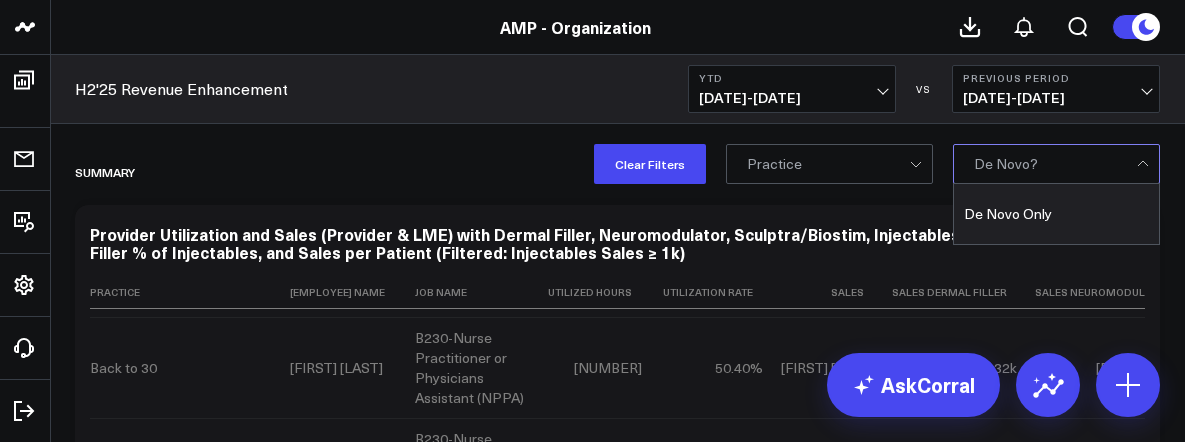 click on "H2'25 Revenue Enhancement YTD 01/01/25  -  08/01/25 VS Previous Period 06/02/24  -  12/31/24
Clear Filters
Practice
22 Spa MD
Aesthetic Clinique
Back to 30
Blush Med Spa
Curate MedAesthetics
Destination Aesthetics
EsthetixMD
Ever/Body
Glo Med Spa
H-MD Medical Spa
Healing Waters
Lift Aesthetics
Living Young Center
Main Line Center for Laser Surgery
New Radiance Cosmetic Centers
Nouveau Day Spa
Pur Skin Clinic
SkynBar Synergy 0" at bounding box center [617, 7886] 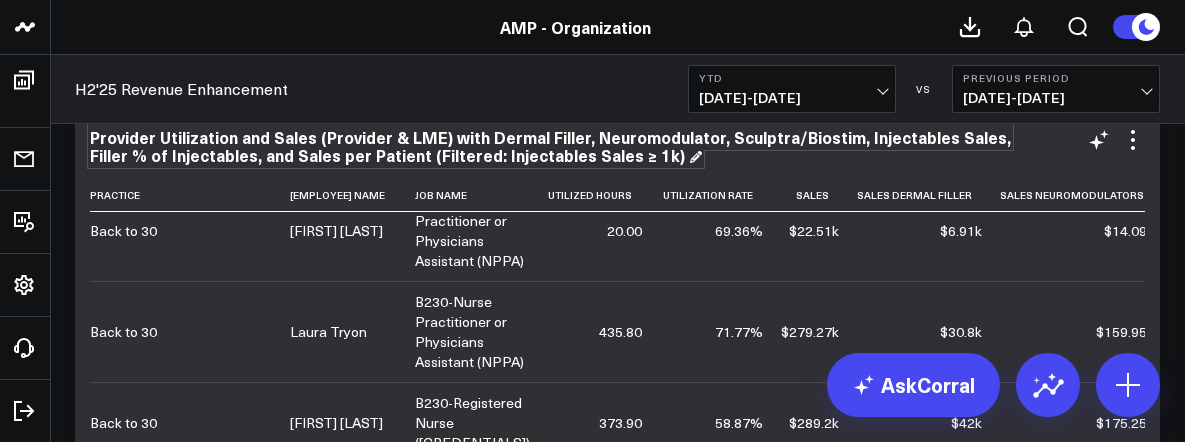 scroll, scrollTop: 140, scrollLeft: 0, axis: vertical 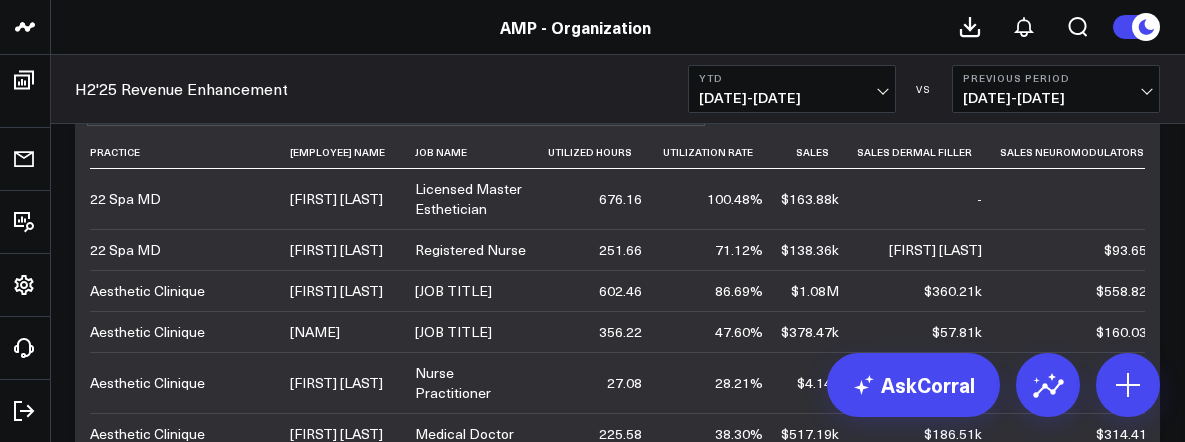 click on "Licensed Master Esthetician" at bounding box center (472, 199) 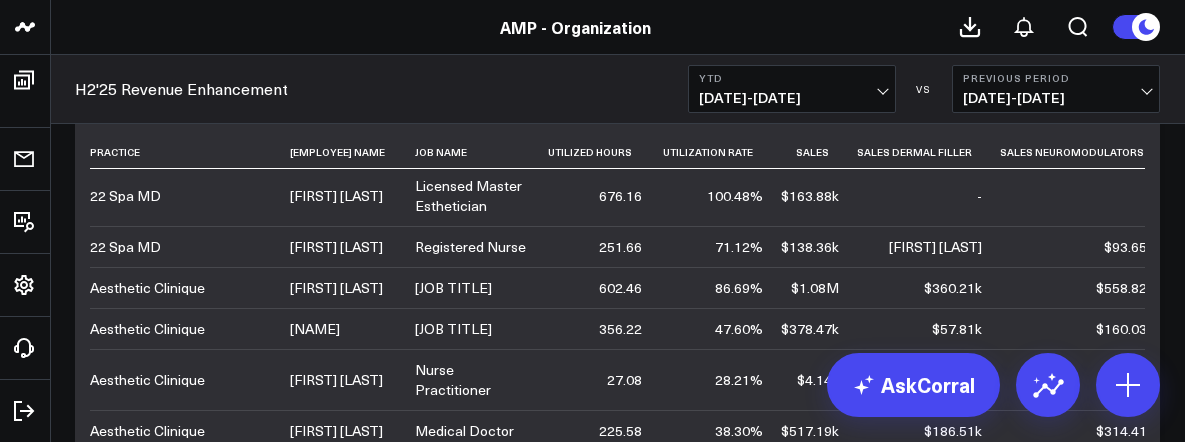 click at bounding box center (1136, 27) 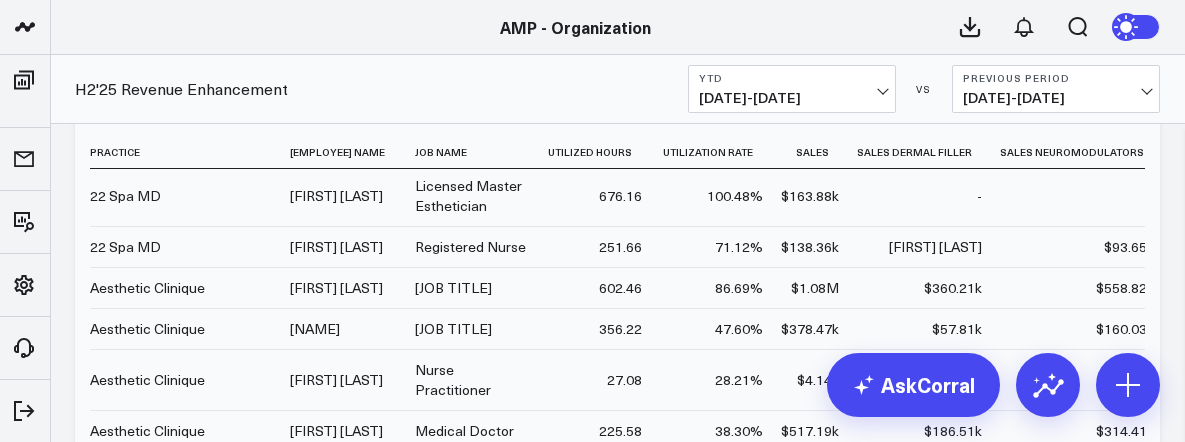 click 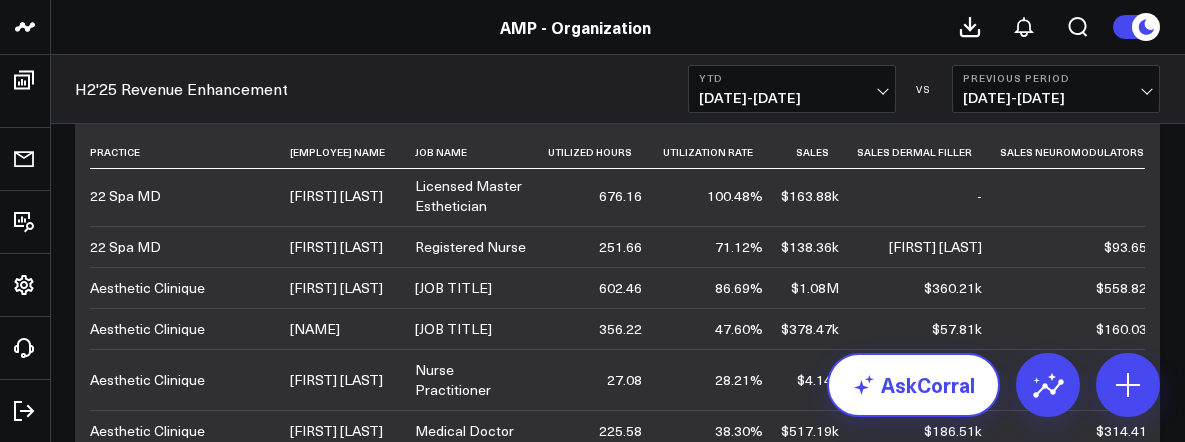 click on "AskCorral" at bounding box center (913, 385) 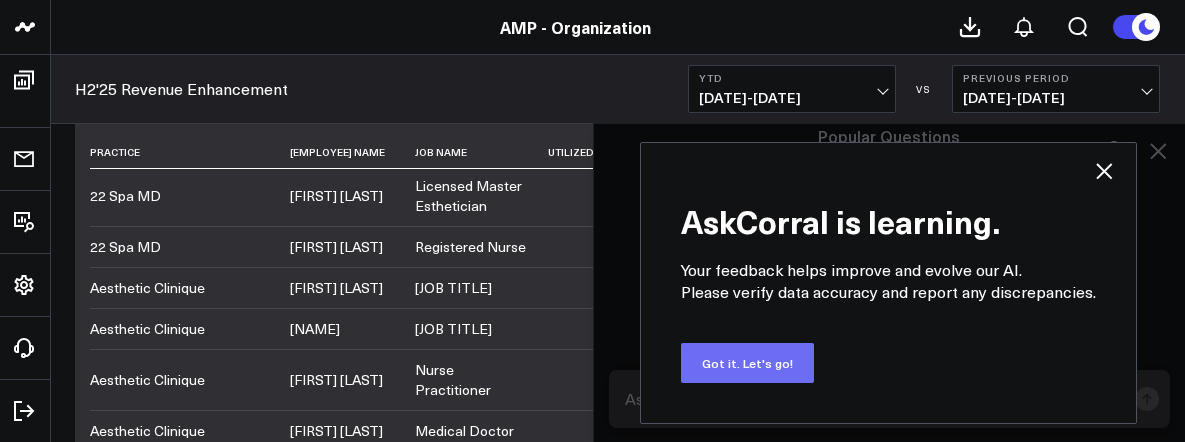 click on "Got it. Let's go!" at bounding box center (747, 363) 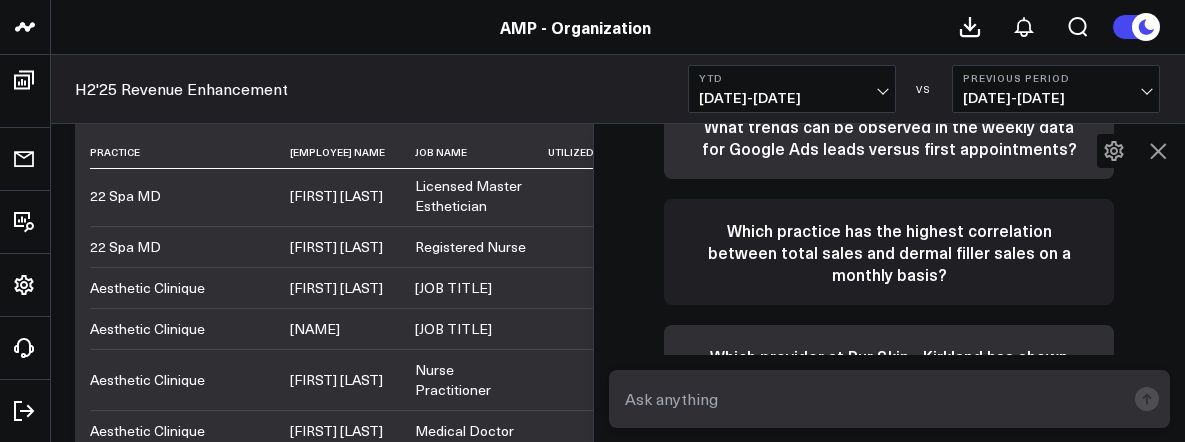 scroll, scrollTop: 88, scrollLeft: 0, axis: vertical 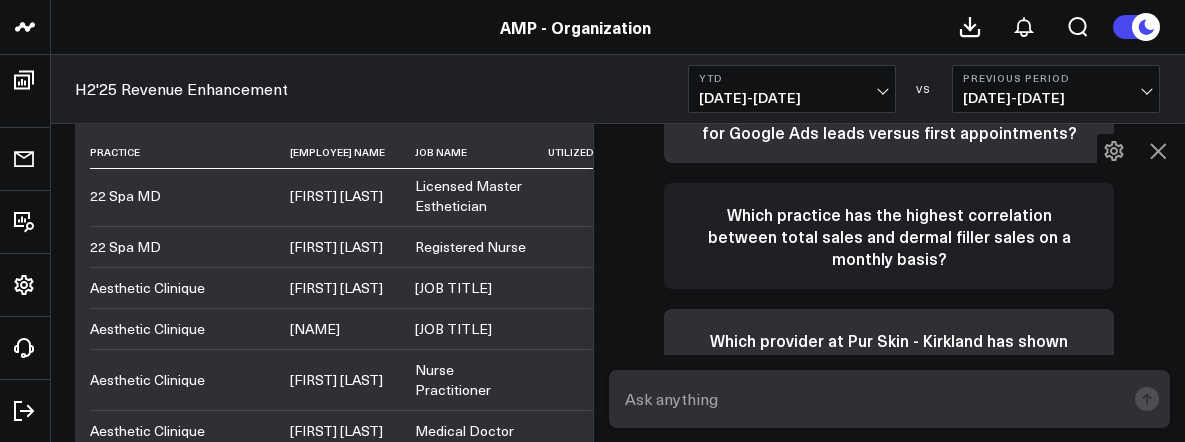 click on "Which practice has the highest correlation between total sales and dermal filler sales on a monthly basis?" at bounding box center (889, 236) 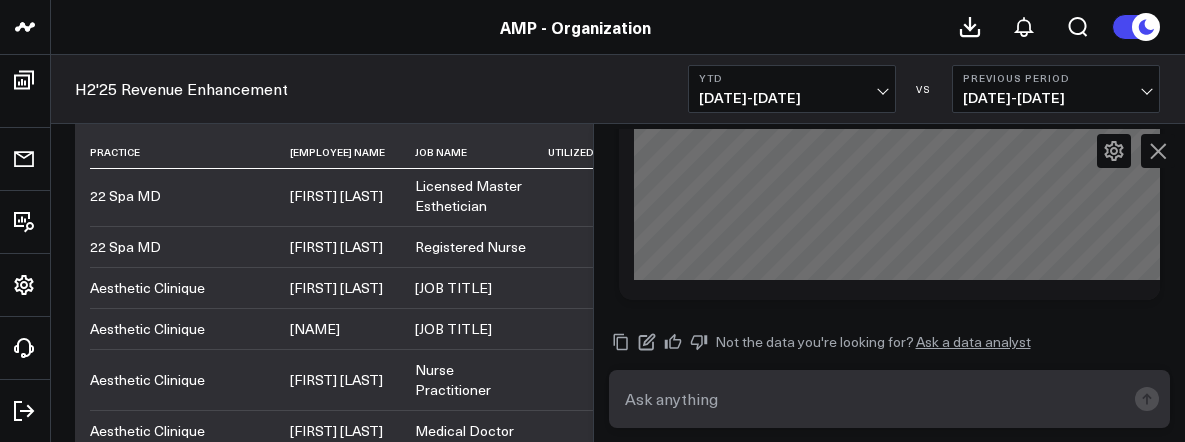 scroll, scrollTop: 1295, scrollLeft: 0, axis: vertical 